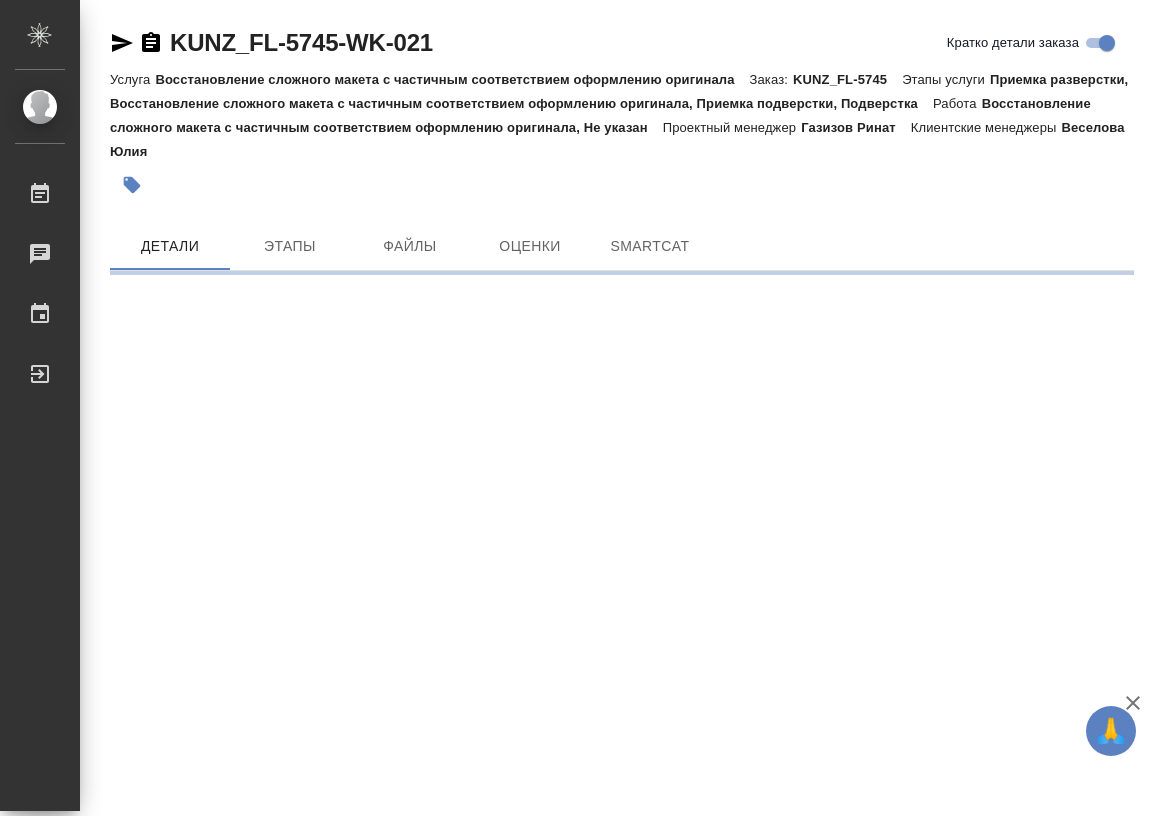 scroll, scrollTop: 0, scrollLeft: 0, axis: both 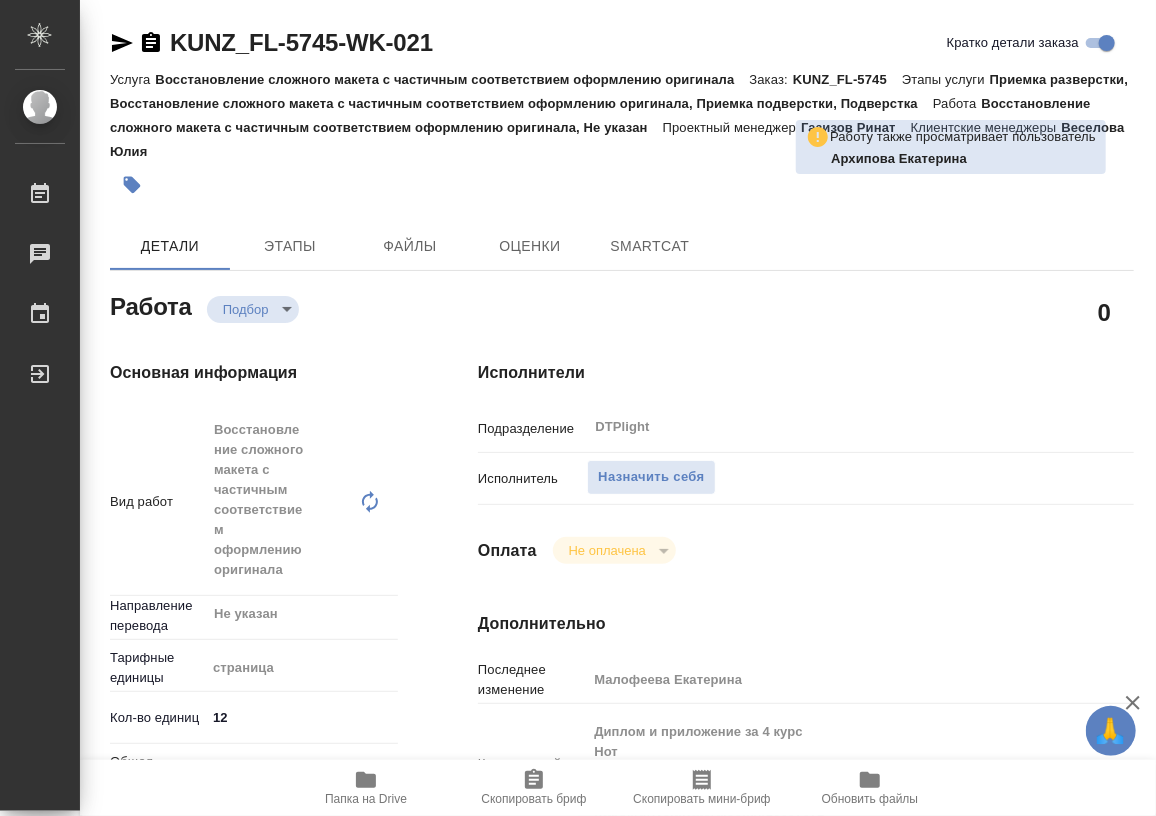 type on "x" 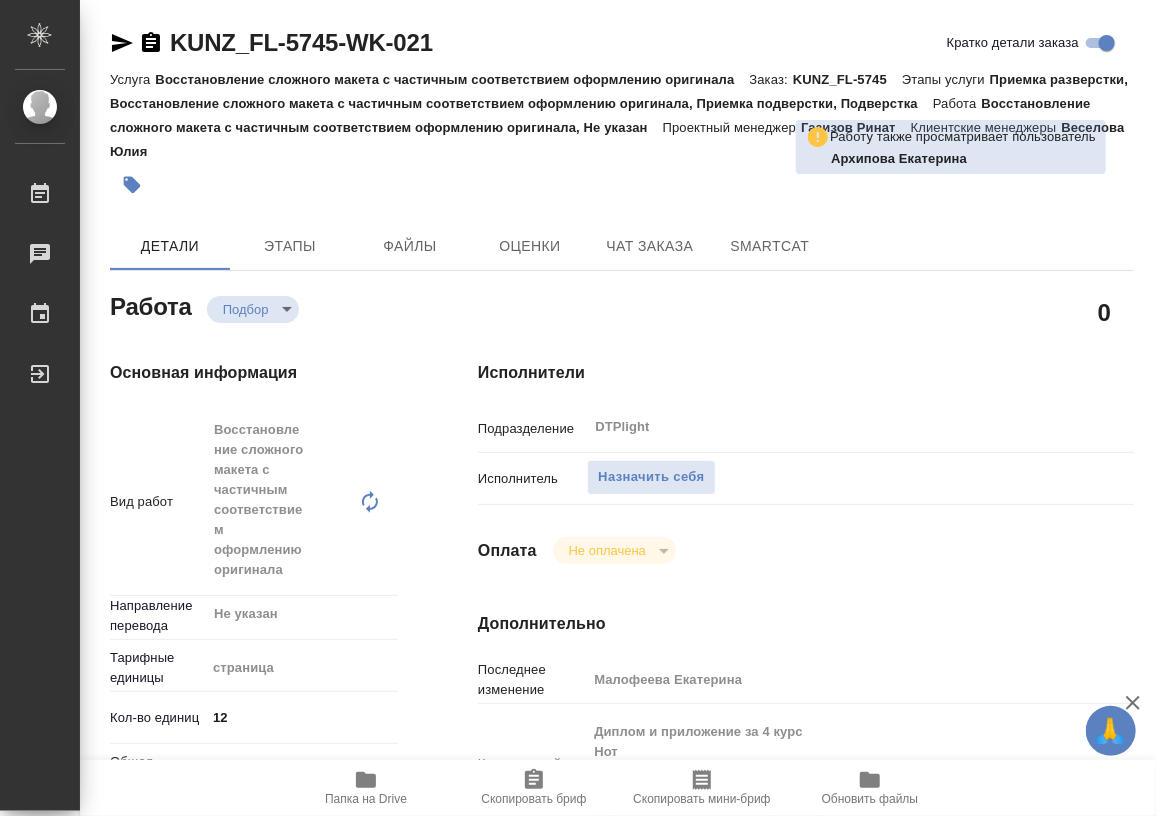 type on "x" 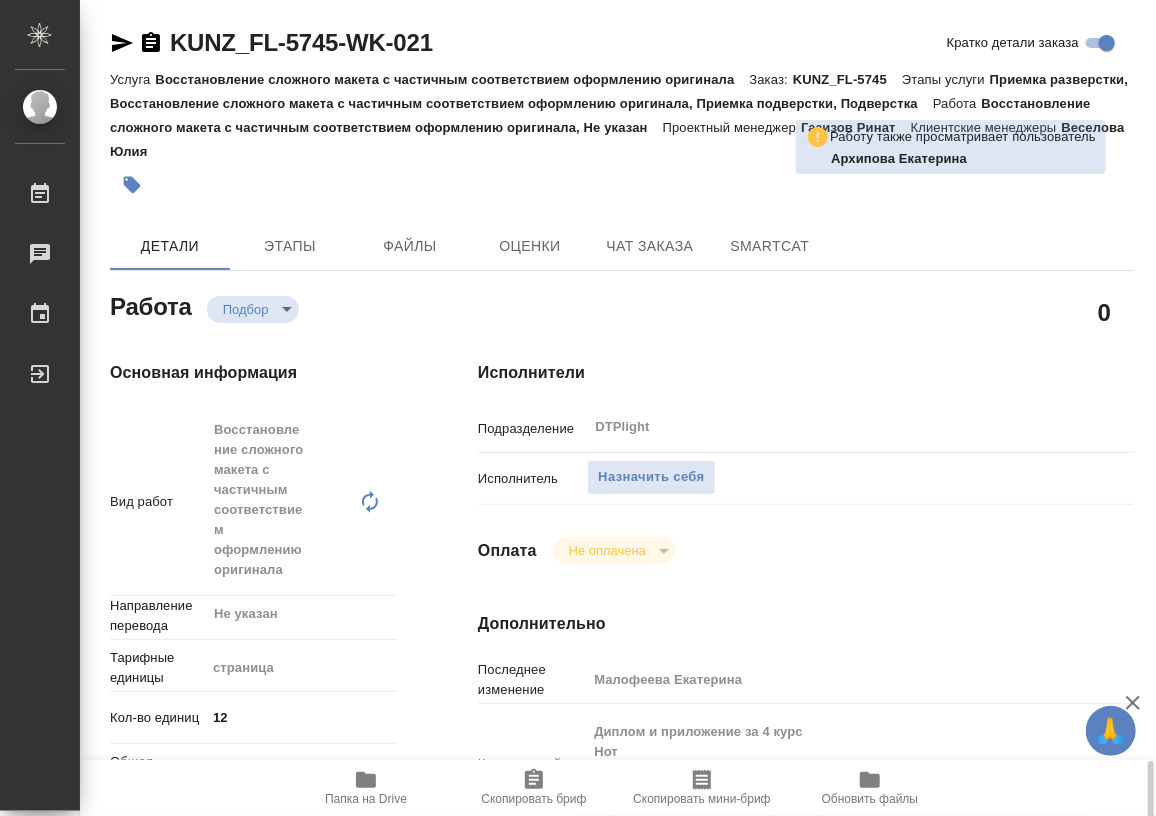 scroll, scrollTop: 545, scrollLeft: 0, axis: vertical 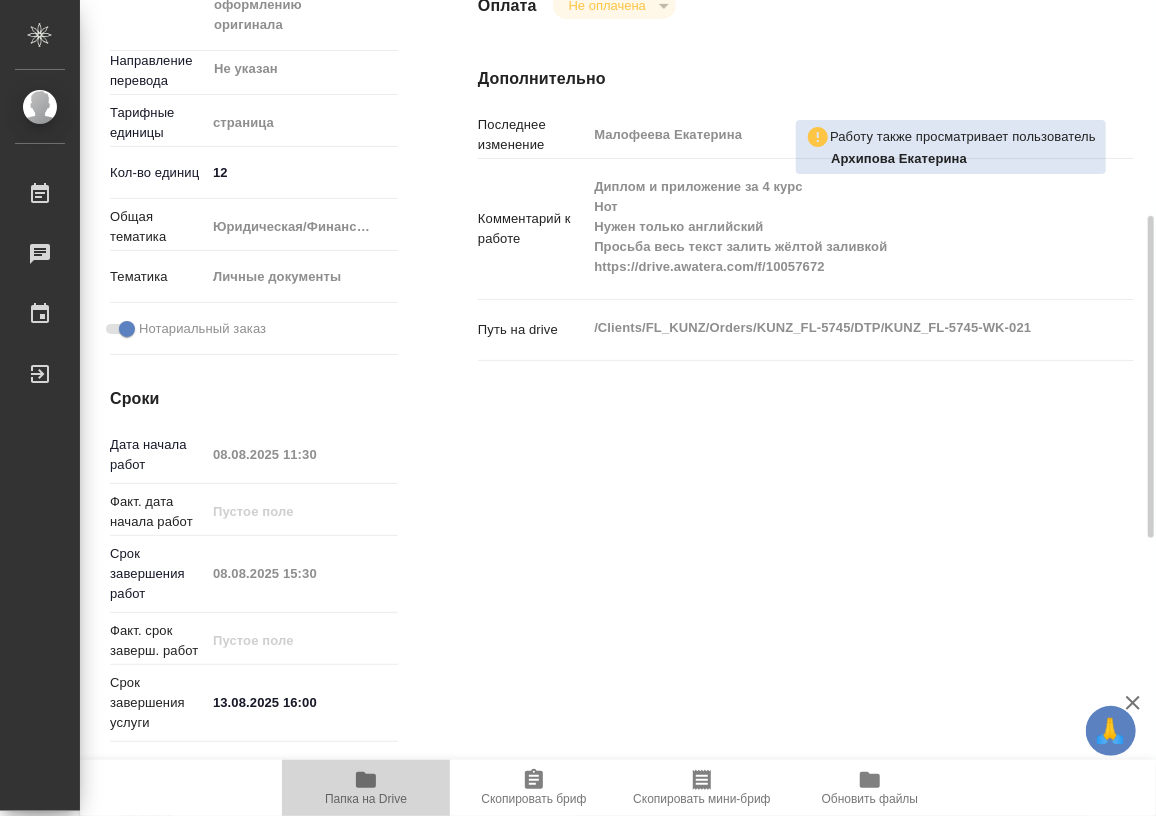 click 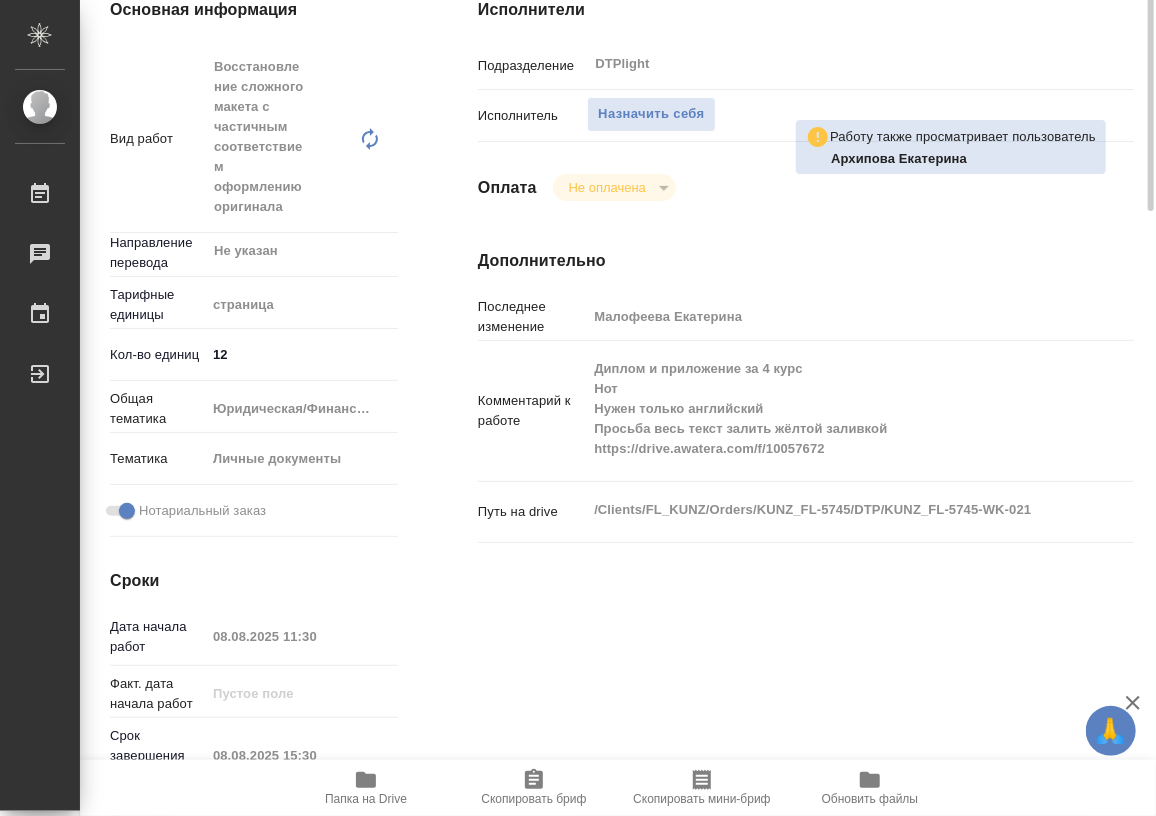 scroll, scrollTop: 181, scrollLeft: 0, axis: vertical 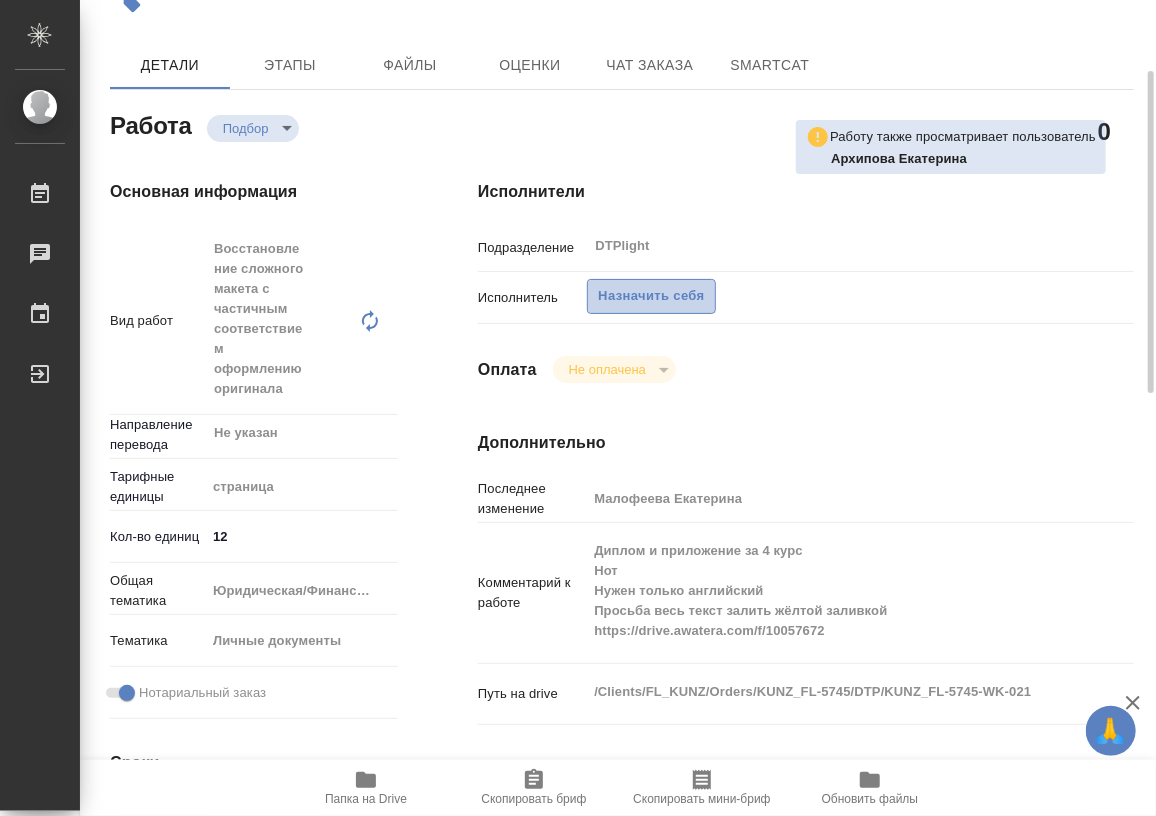 click on "Назначить себя" at bounding box center [651, 296] 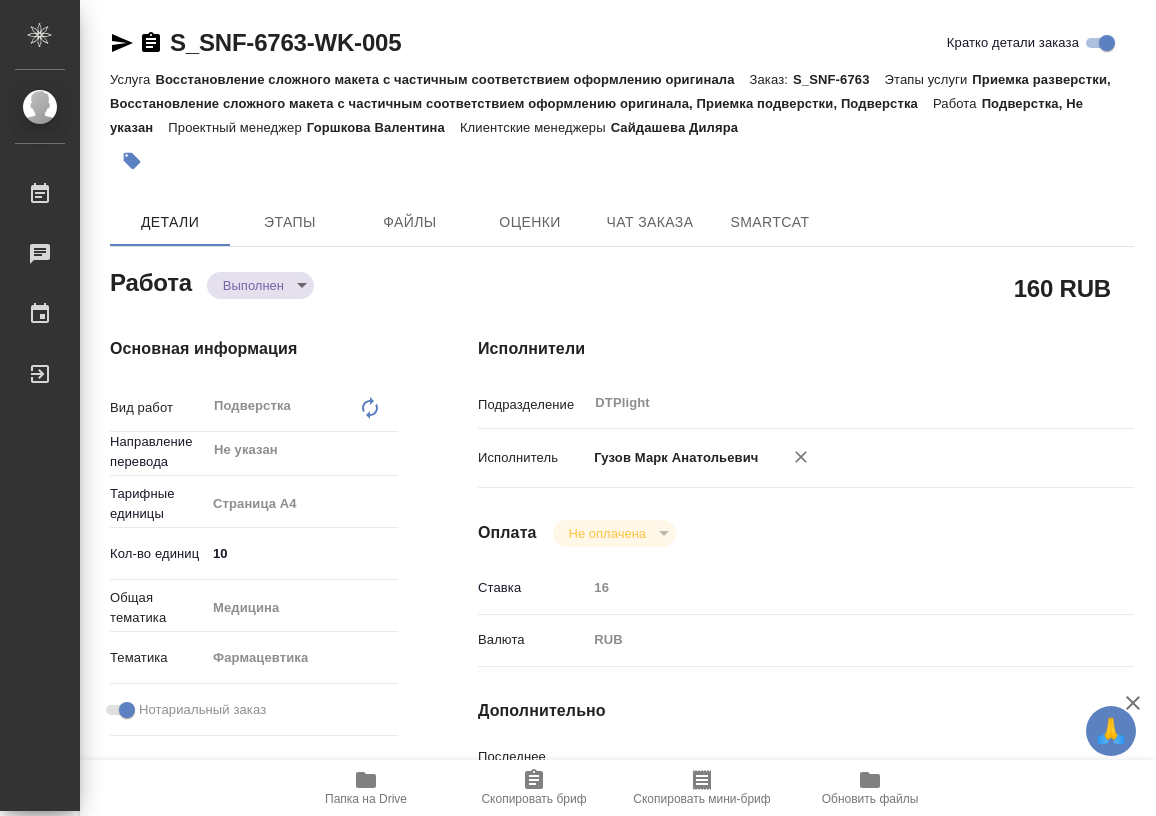 scroll, scrollTop: 0, scrollLeft: 0, axis: both 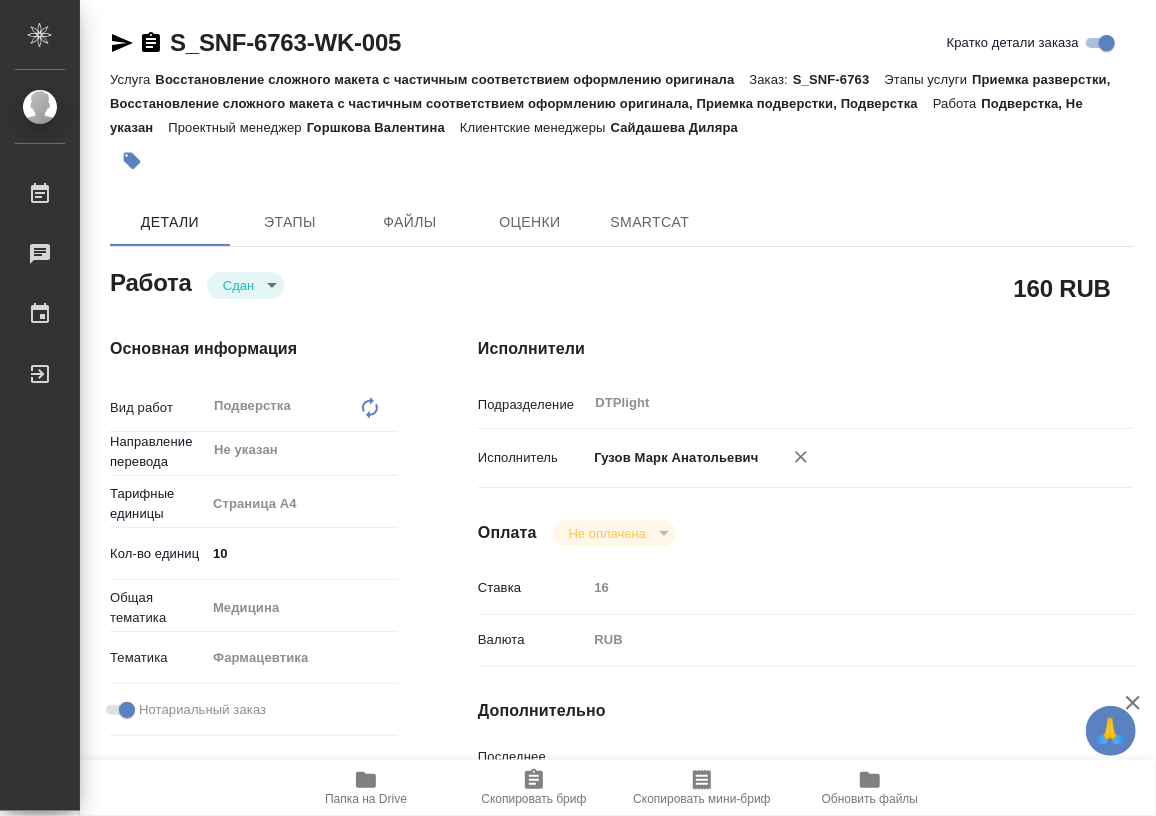 type on "x" 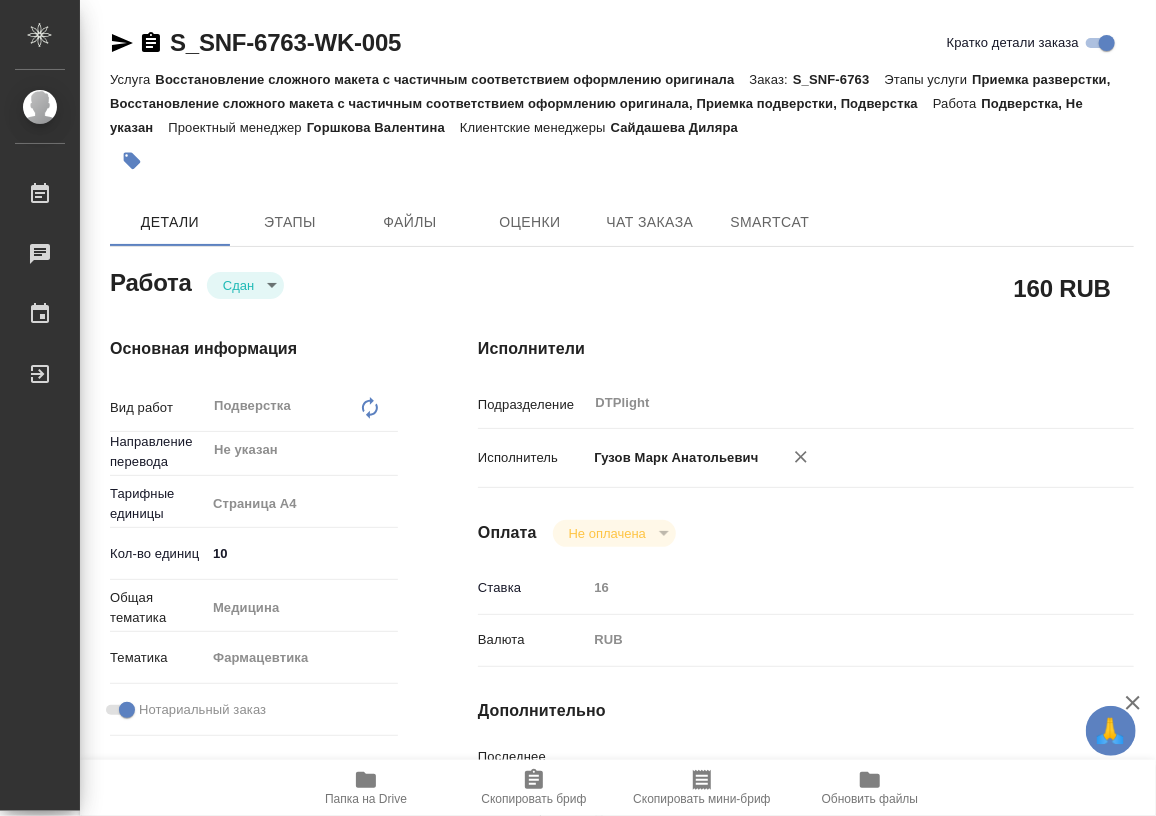 type on "x" 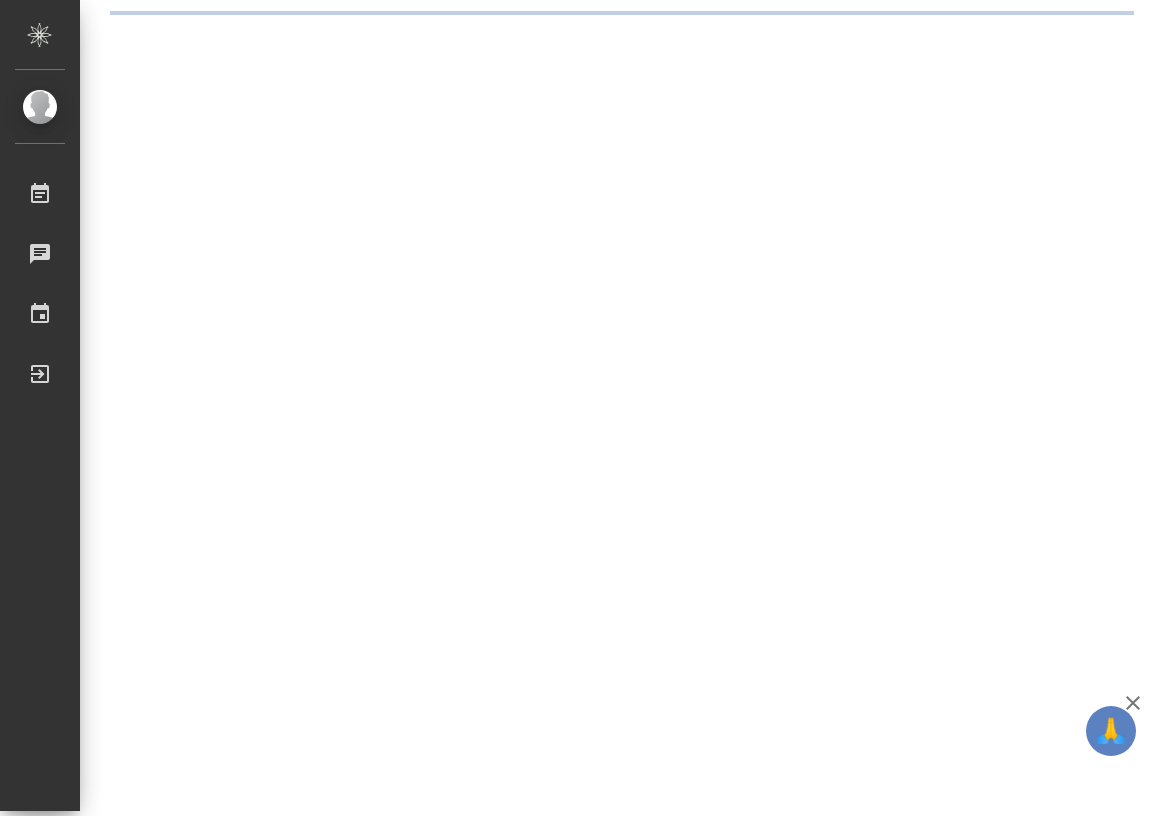scroll, scrollTop: 0, scrollLeft: 0, axis: both 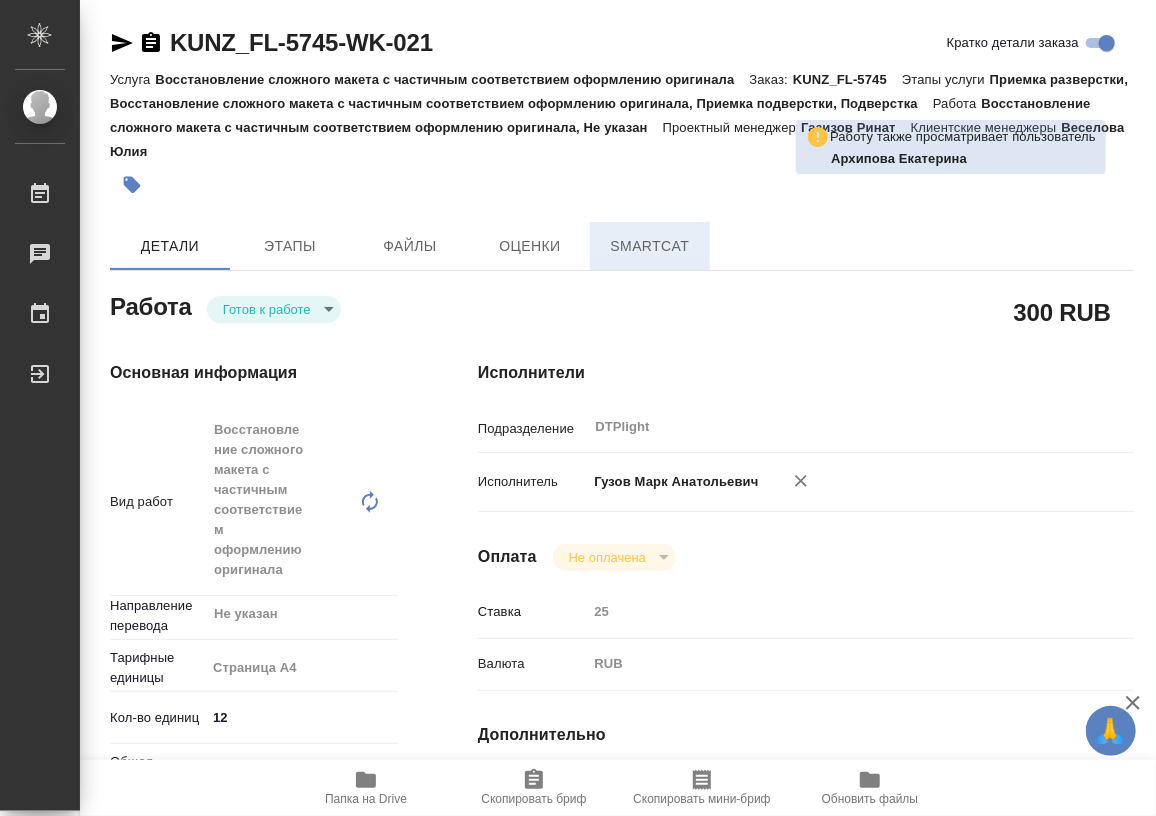 type on "x" 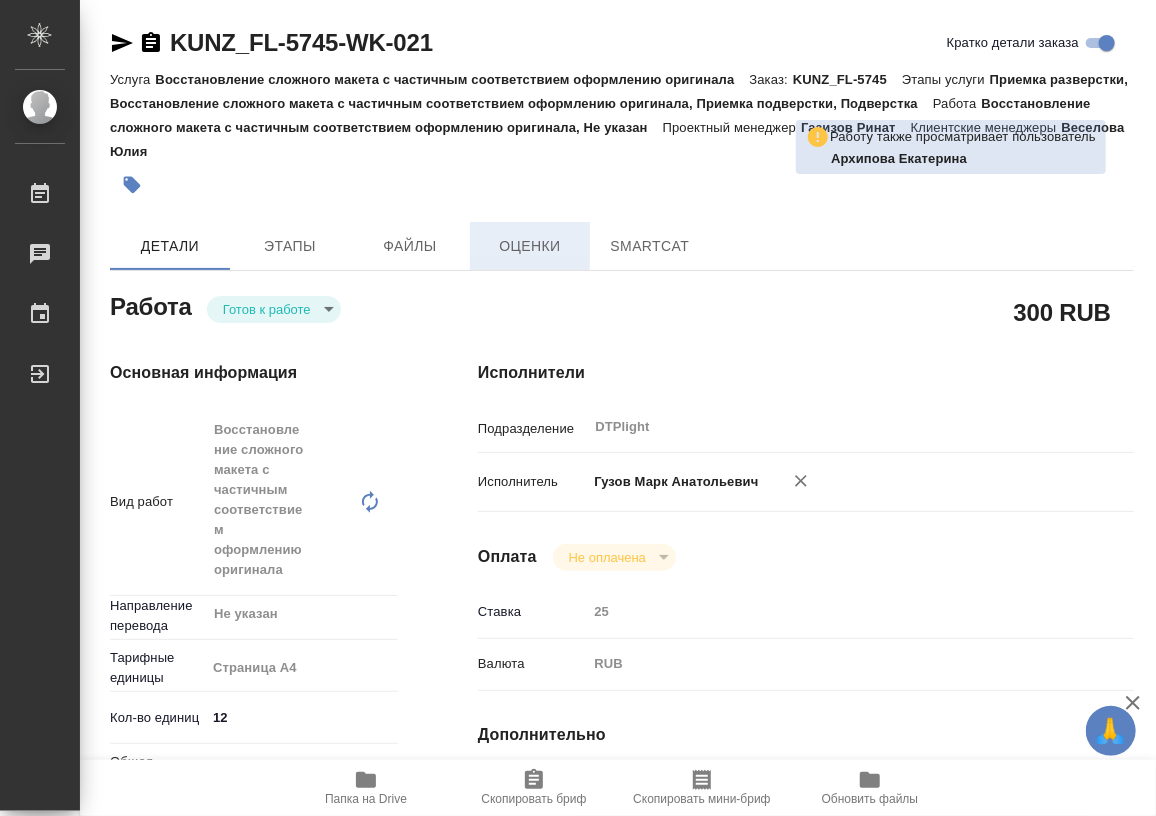 type on "x" 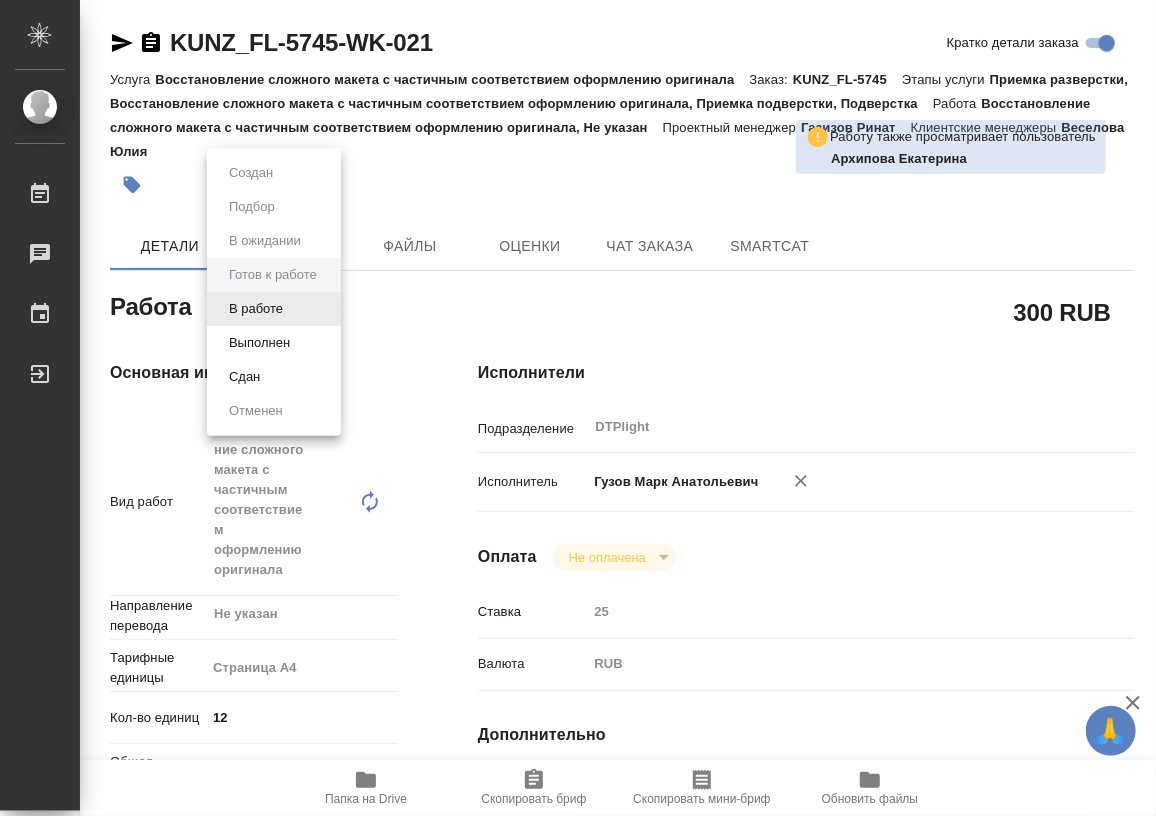click on "🙏 .cls-1
fill:#fff;
AWATERA Работы Чаты График Выйти KUNZ_FL-5745-WK-021 Кратко детали заказа Услуга Восстановление сложного макета с частичным соответствием оформлению оригинала Заказ: KUNZ_FL-5745 Этапы услуги Приемка разверстки, Восстановление сложного макета с частичным соответствием оформлению оригинала, Приемка подверстки, Подверстка Работа Восстановление сложного макета с частичным соответствием оформлению оригинала, Не указан Проектный менеджер Газизов Ринат Клиентские менеджеры Веселова Юлия Работу также просматривает пользователь Детали SmartCat" at bounding box center [578, 408] 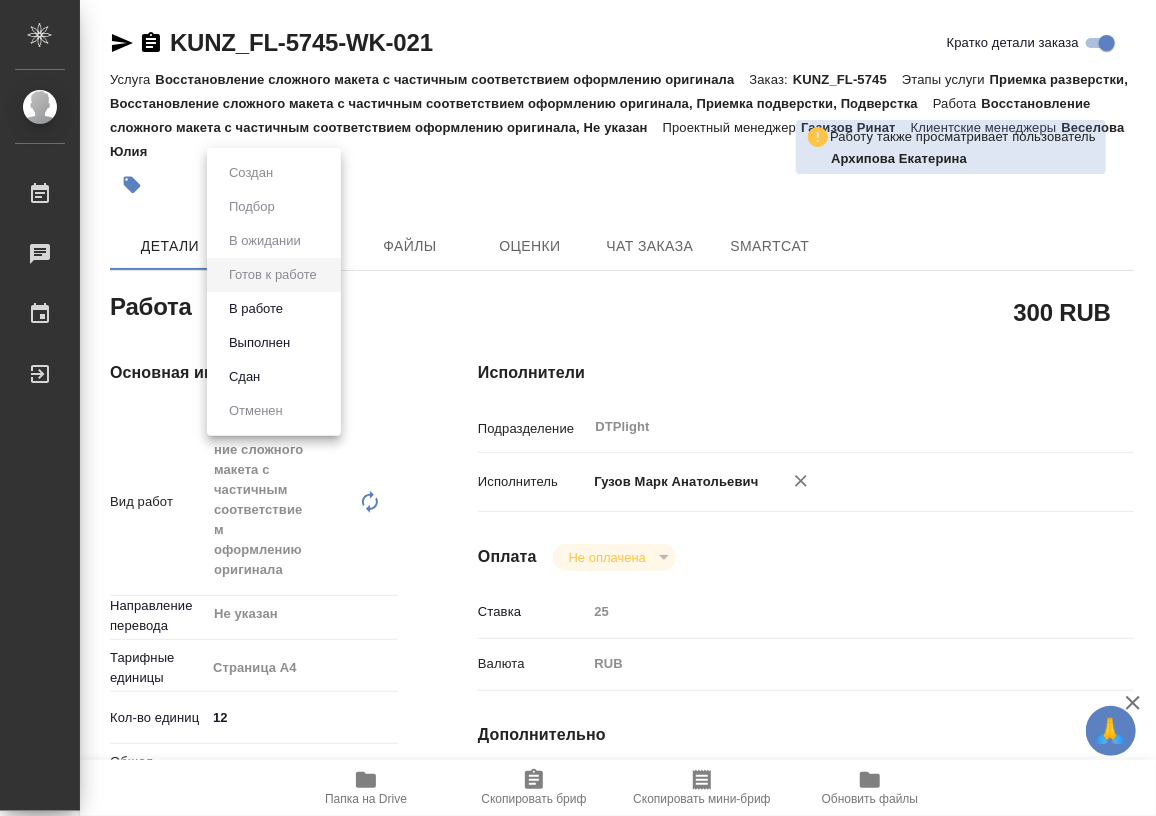type on "x" 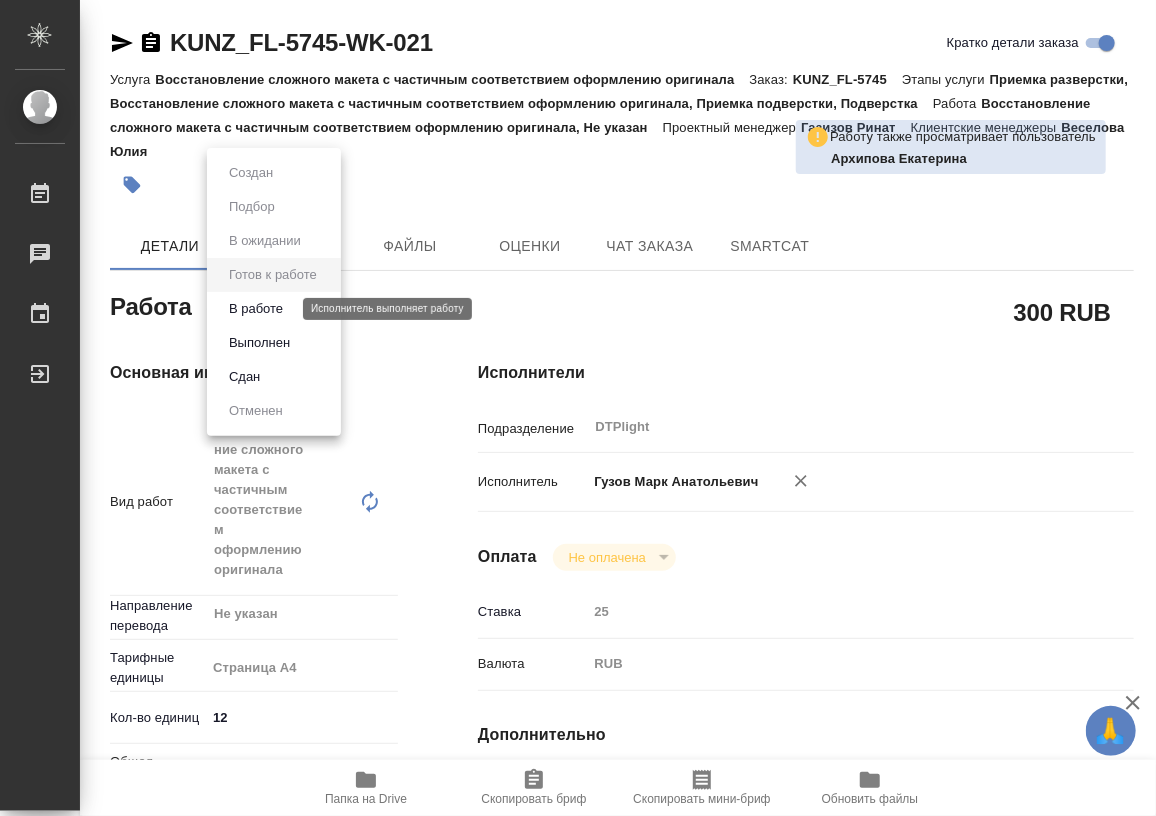 click on "В работе" at bounding box center [256, 309] 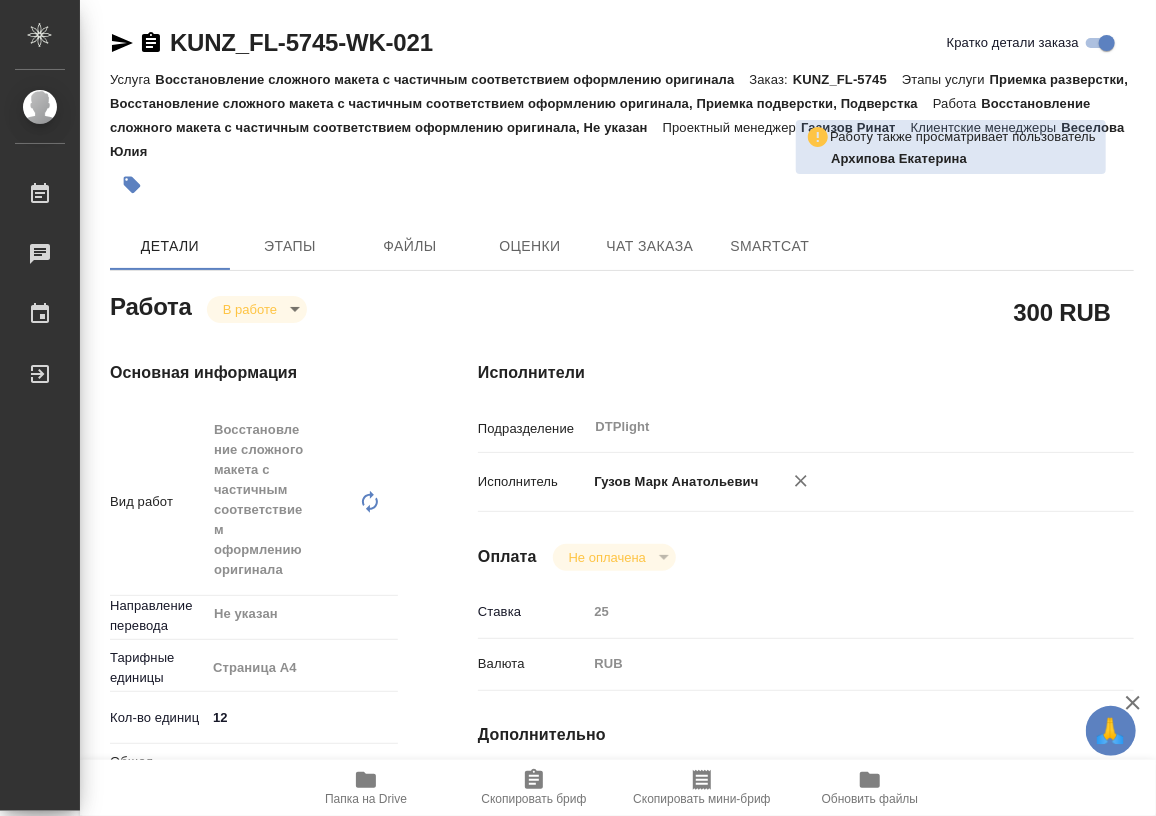 type on "x" 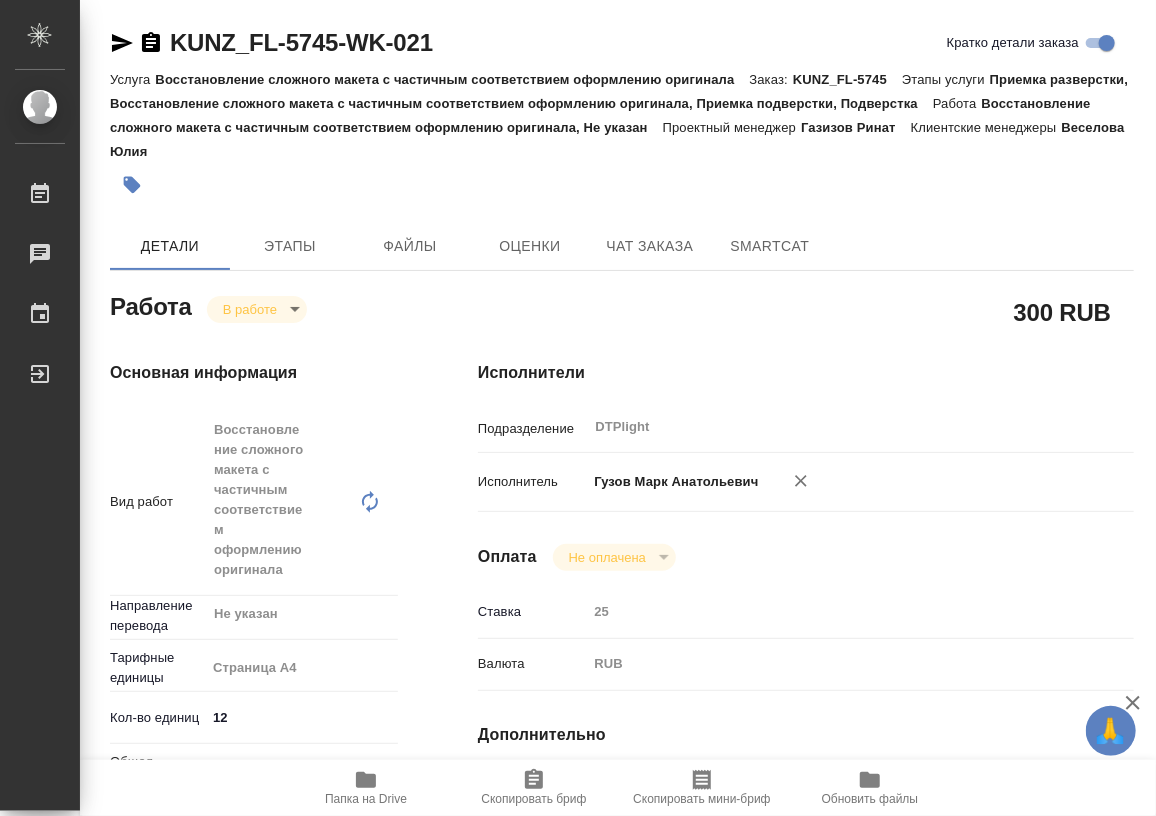 click 